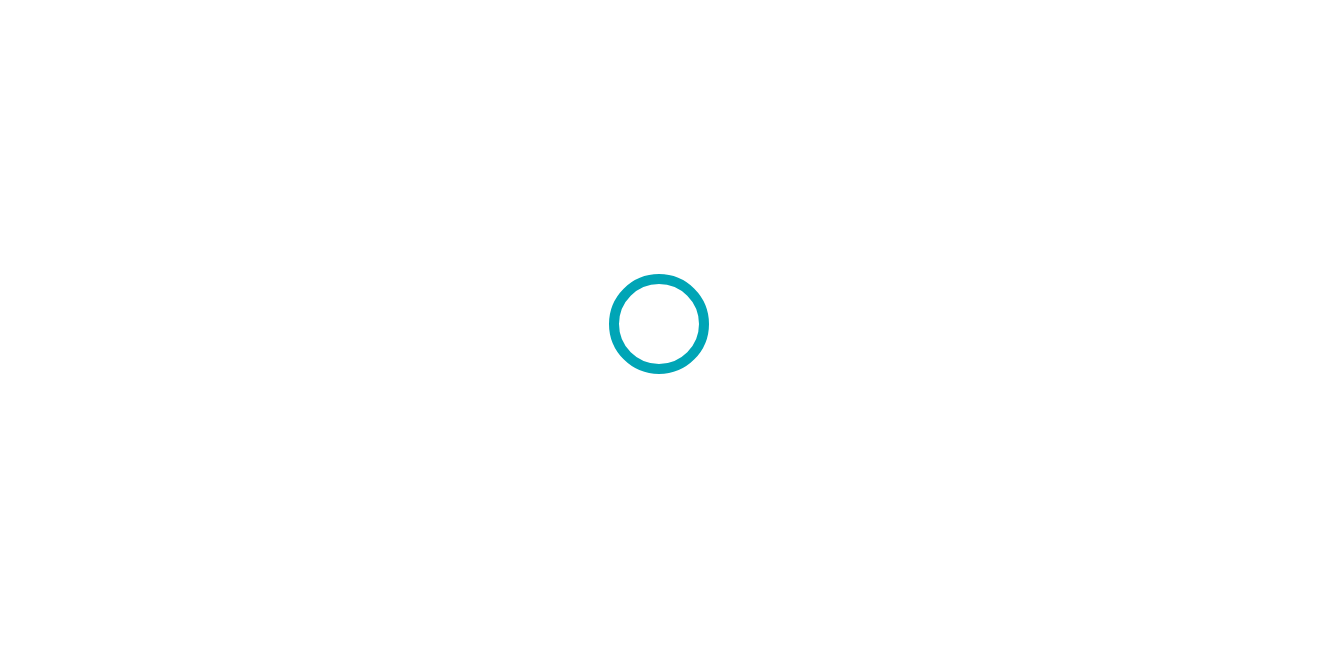 scroll, scrollTop: 0, scrollLeft: 0, axis: both 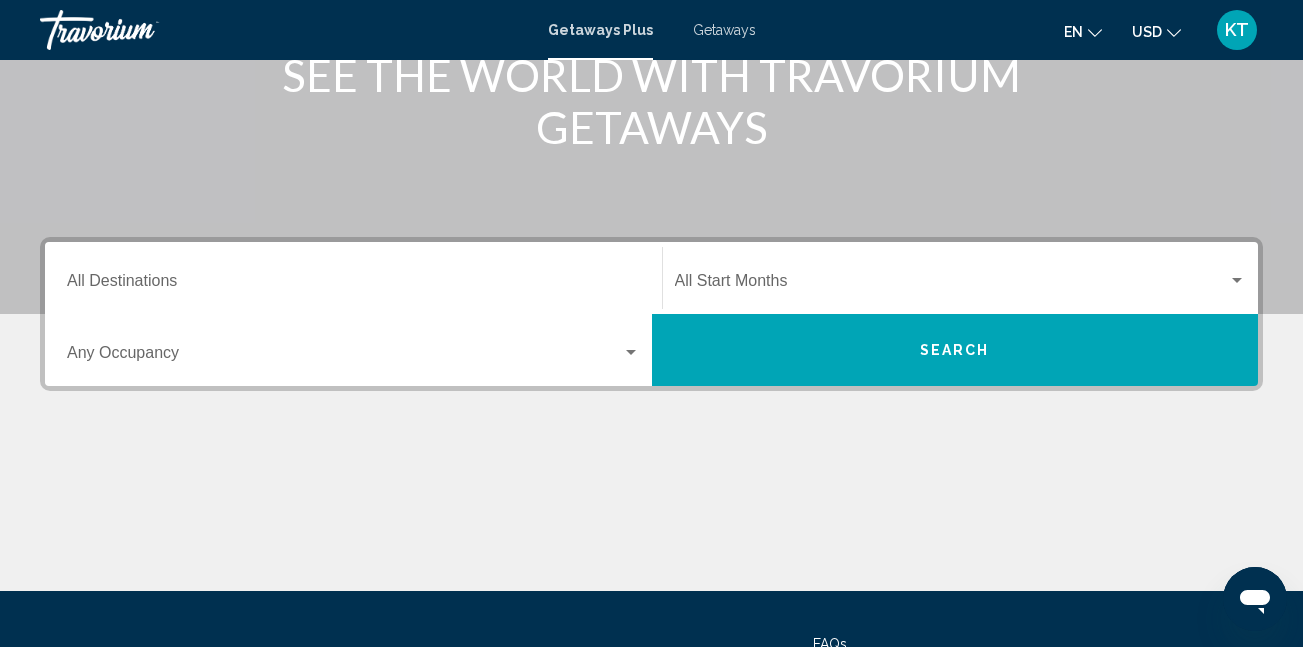 click on "Occupancy Any Occupancy" at bounding box center (353, 350) 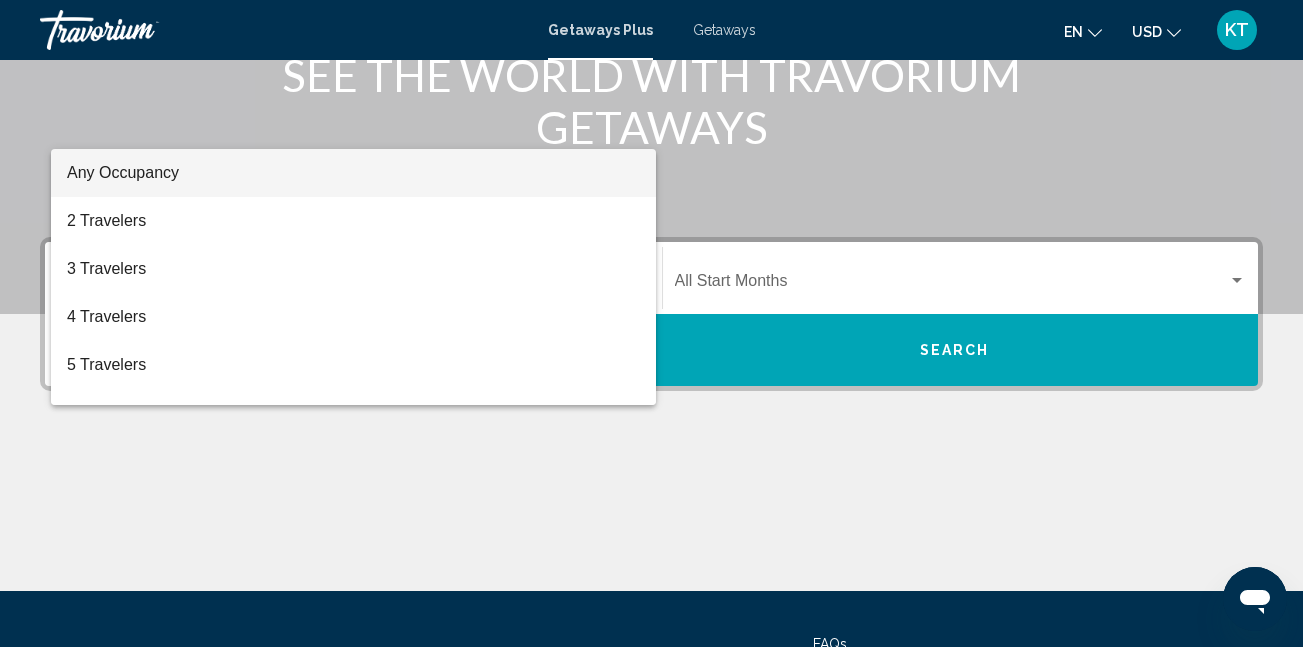 scroll, scrollTop: 475, scrollLeft: 0, axis: vertical 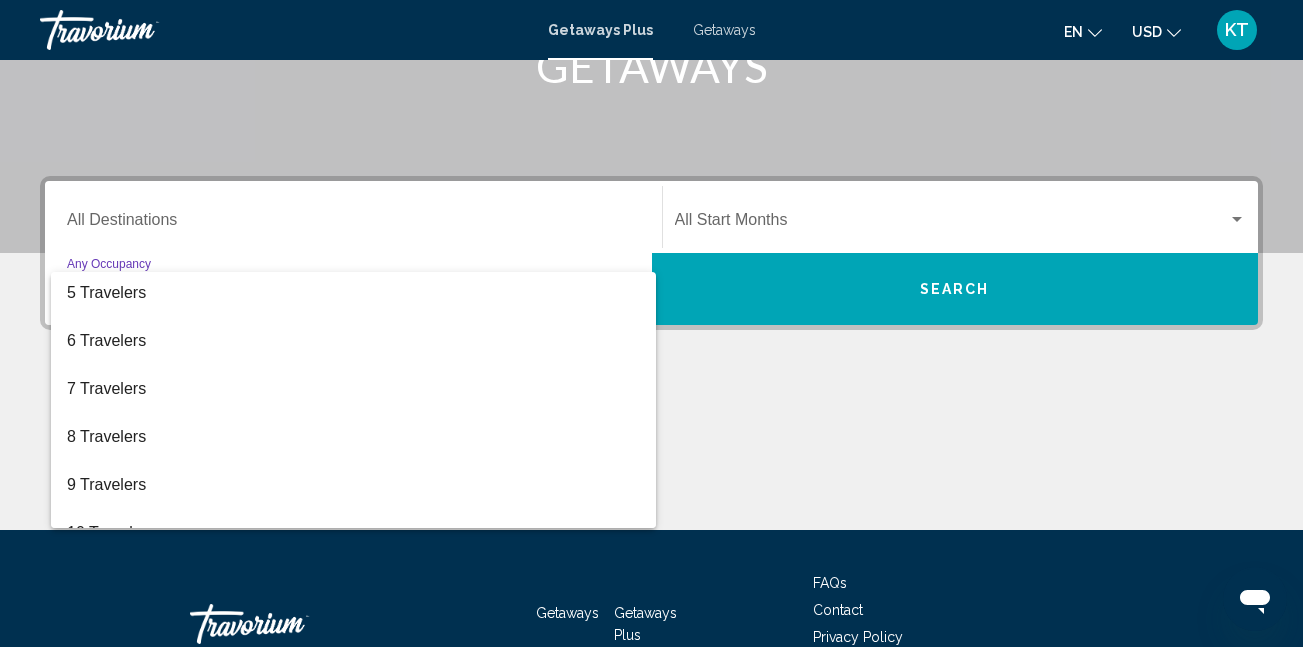 click at bounding box center [651, 323] 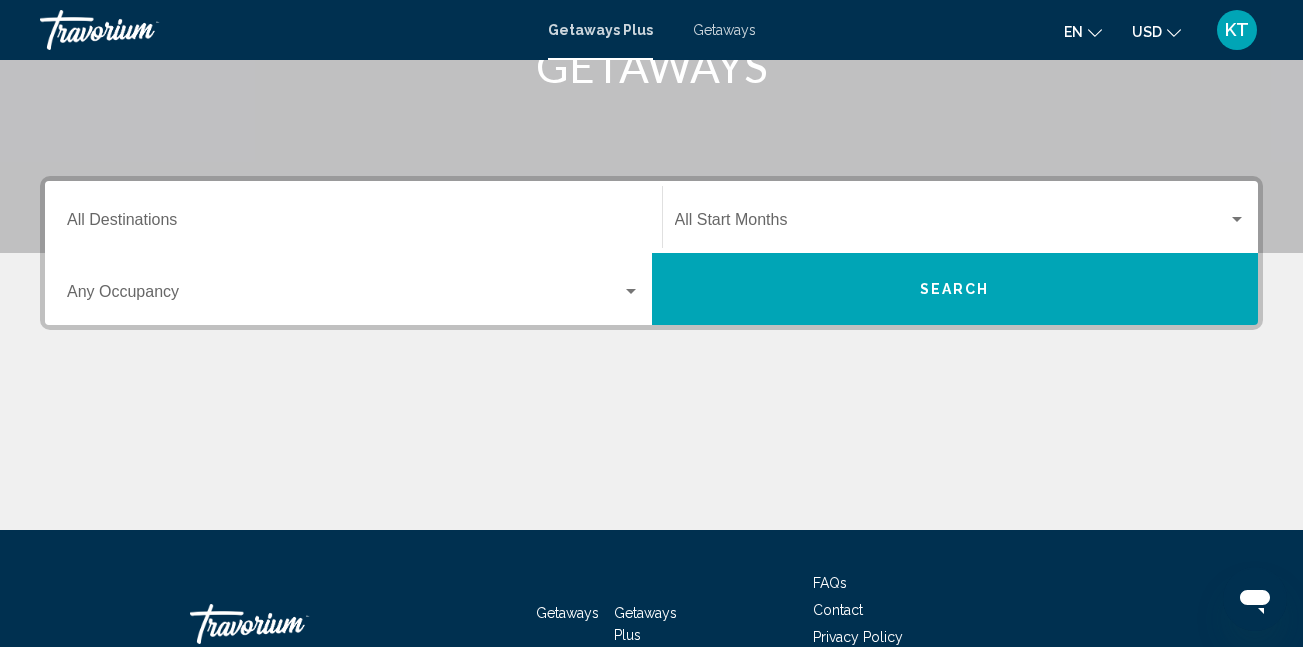 click on "Destination All Destinations Start Month All Start Months Occupancy Any Occupancy Search" at bounding box center [651, 353] 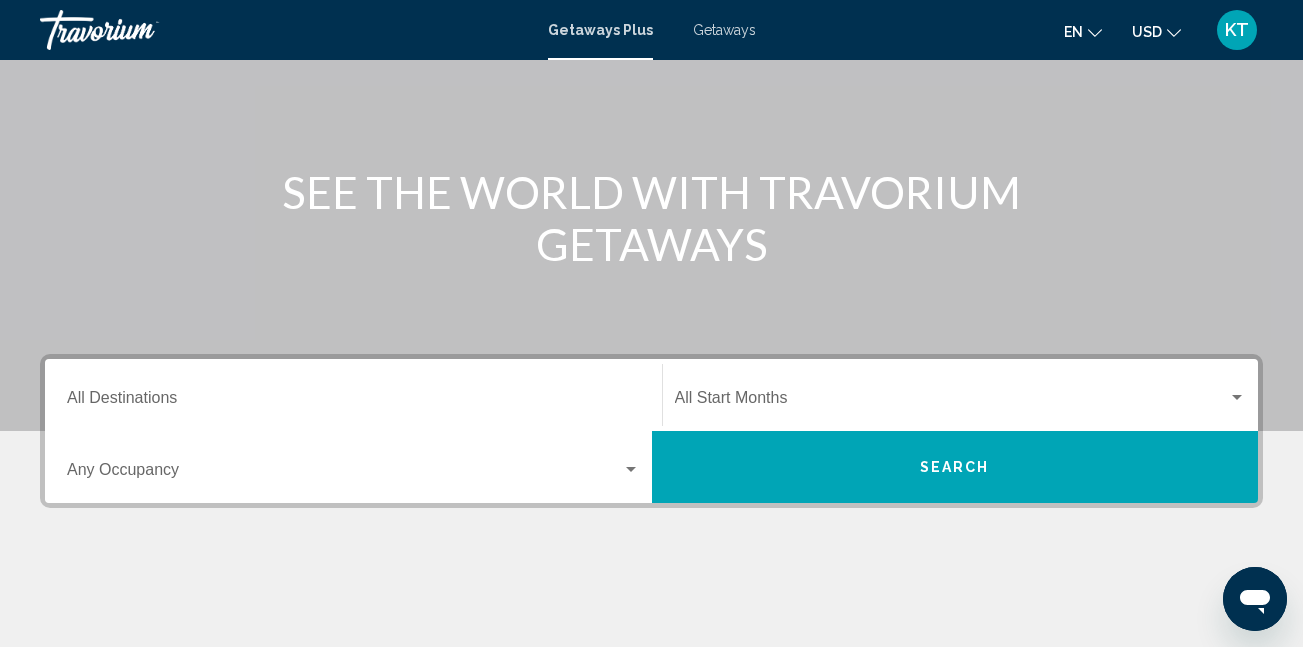 scroll, scrollTop: 168, scrollLeft: 0, axis: vertical 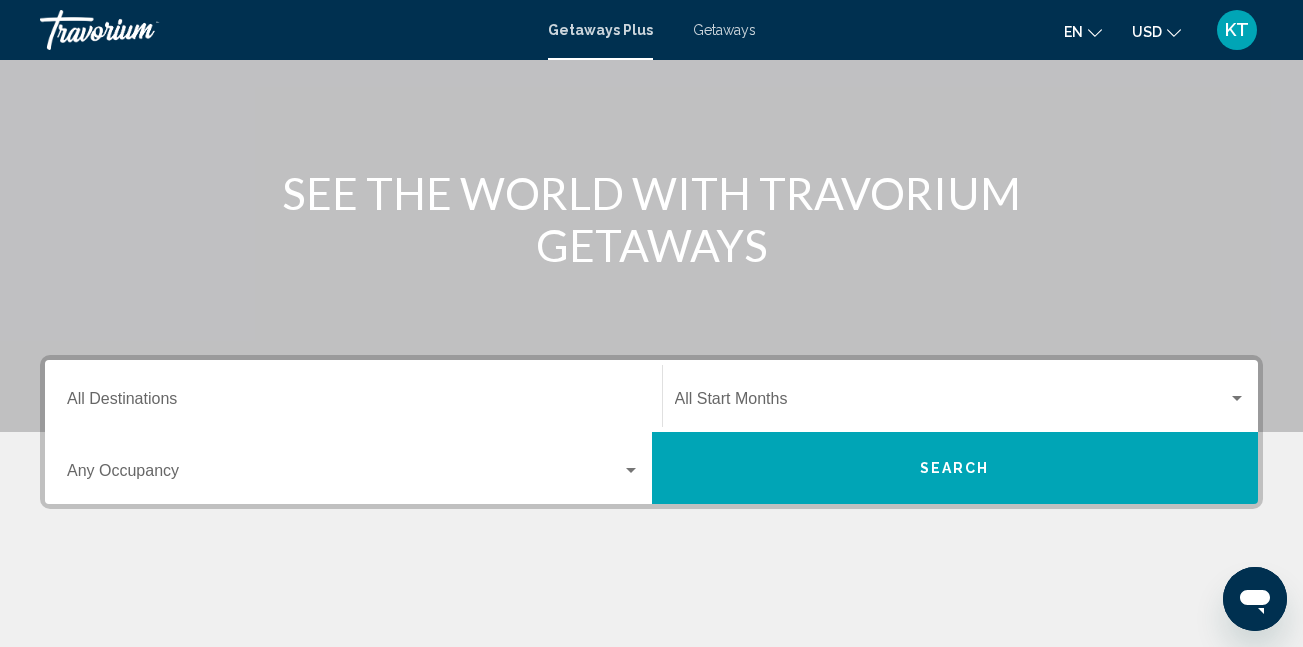 click on "Getaways Plus" at bounding box center [600, 30] 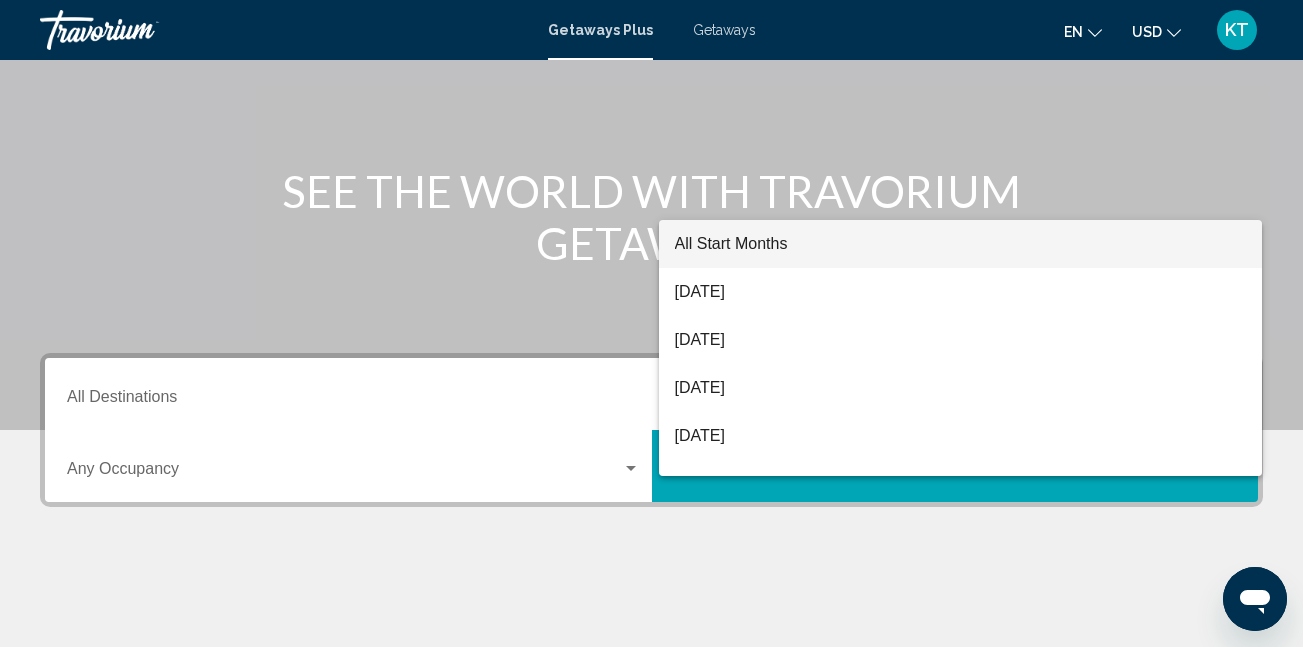 scroll, scrollTop: 458, scrollLeft: 0, axis: vertical 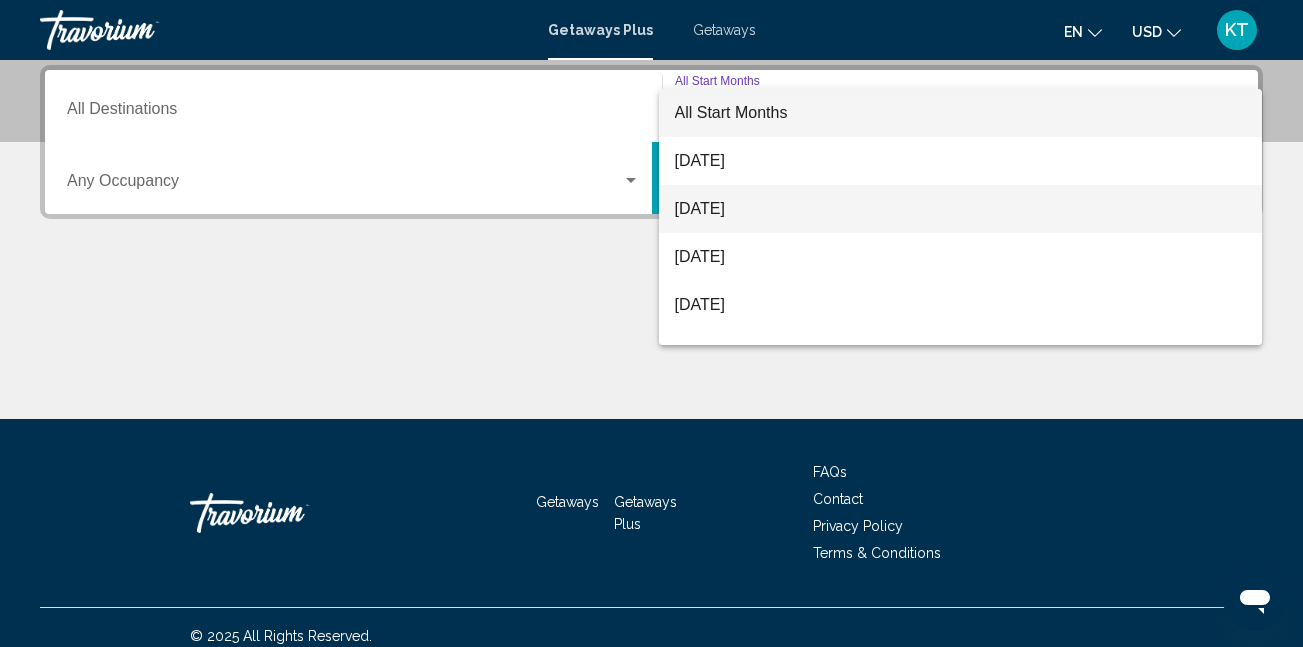 click on "[DATE]" at bounding box center [961, 209] 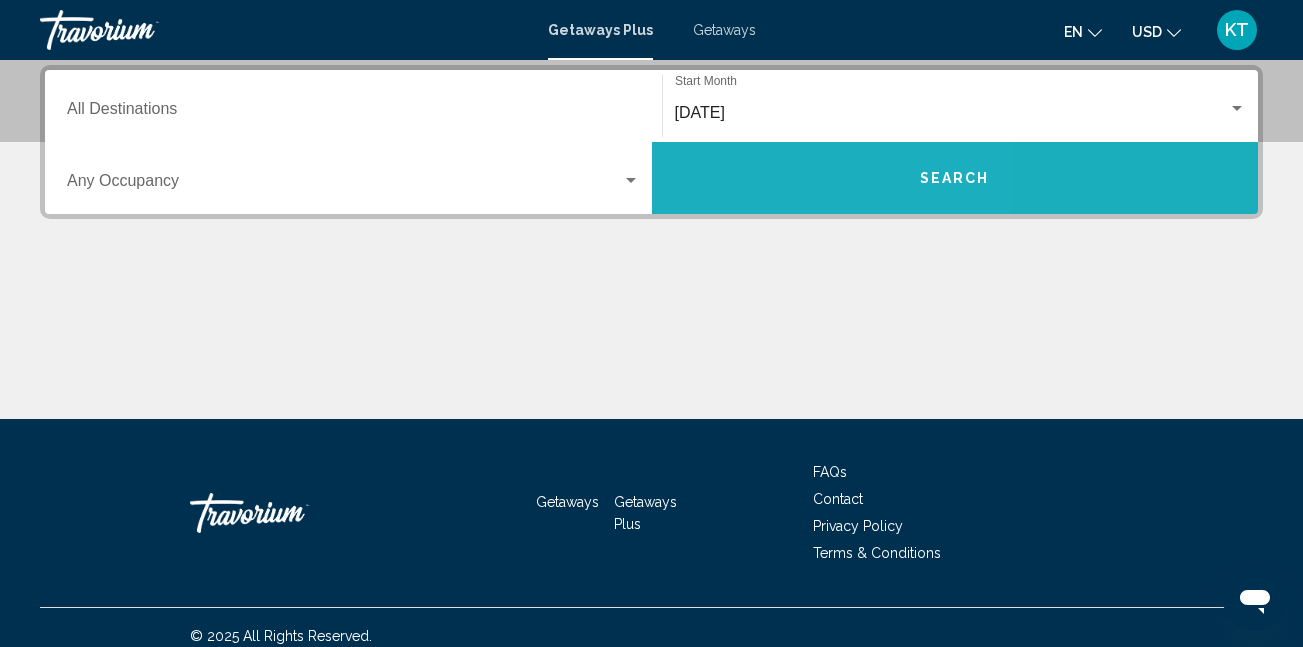 click on "Search" at bounding box center (955, 178) 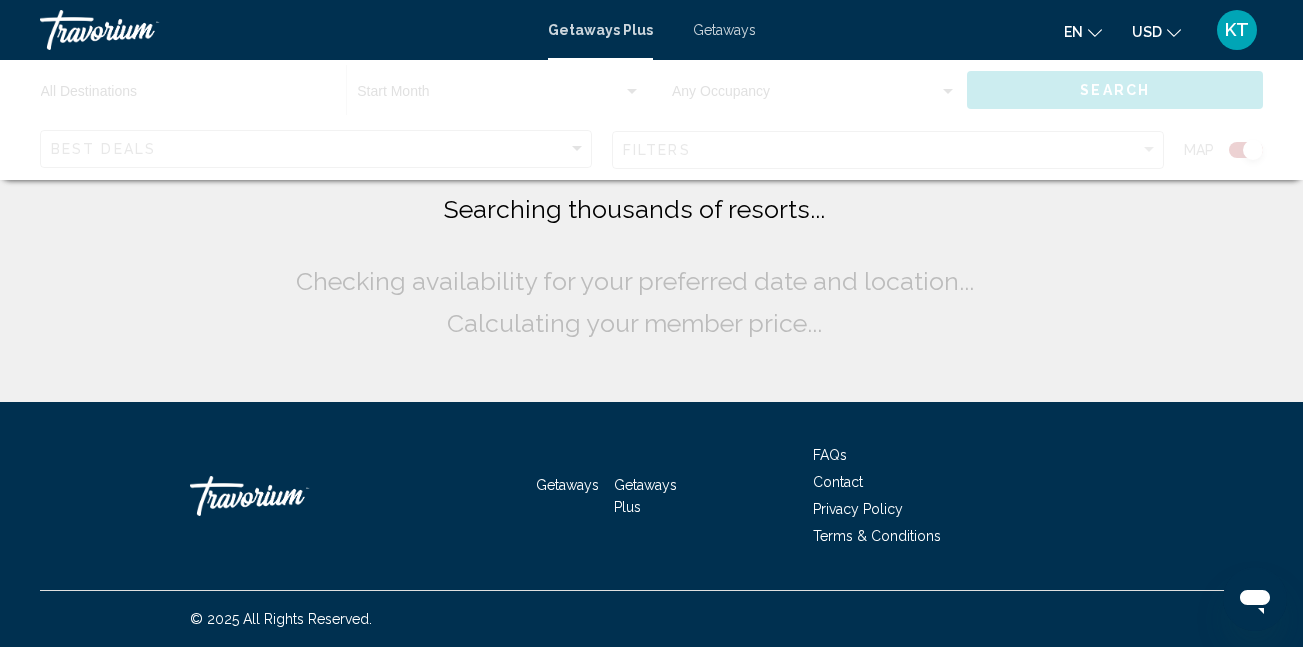 scroll, scrollTop: 0, scrollLeft: 0, axis: both 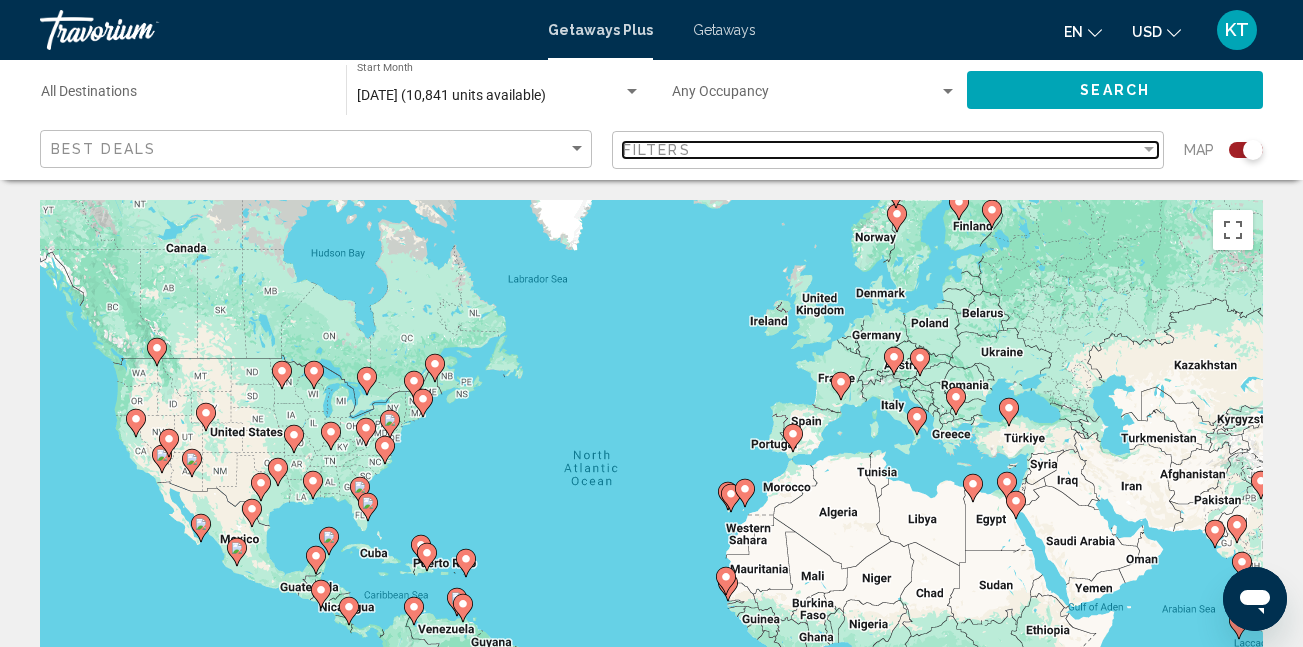 click at bounding box center (1149, 150) 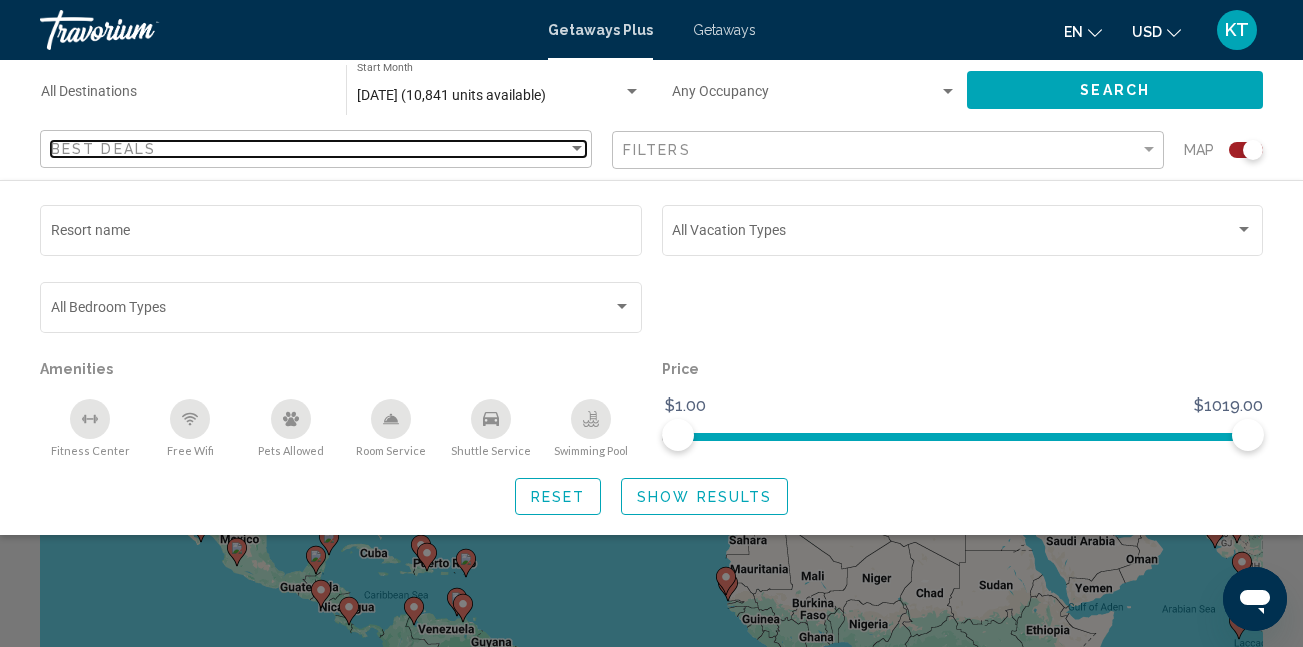 click at bounding box center [577, 149] 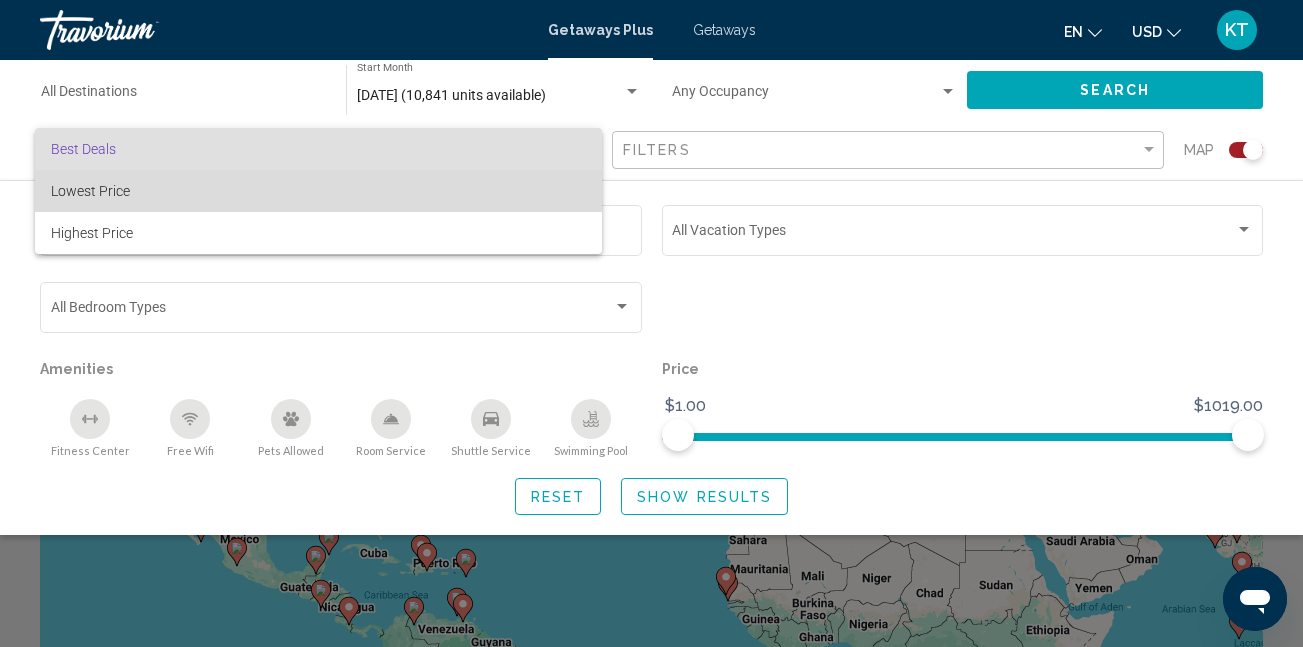 click on "Lowest Price" at bounding box center (318, 191) 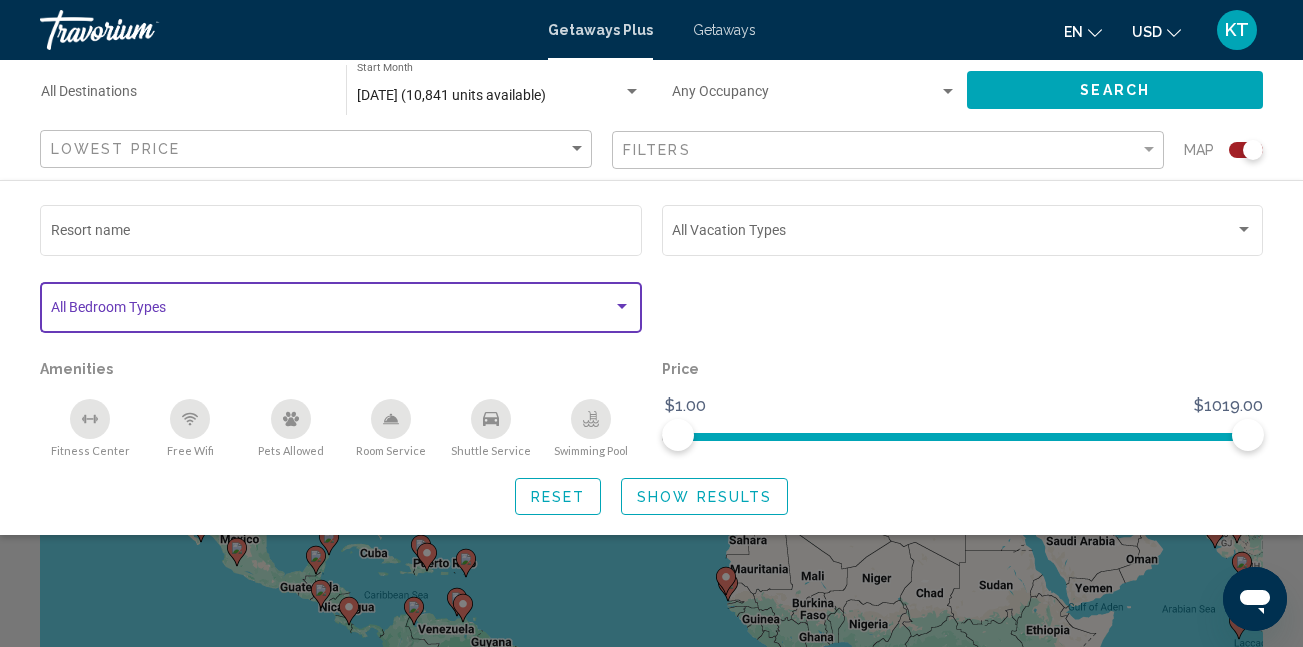 click at bounding box center (332, 311) 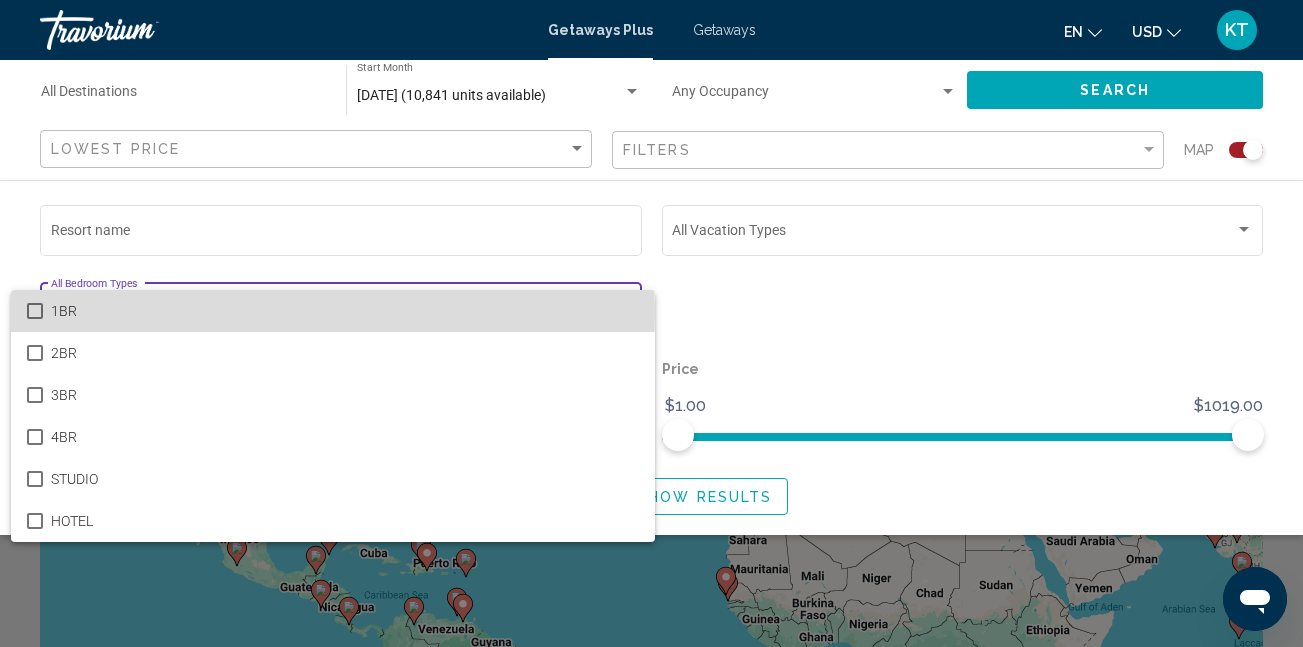 click at bounding box center [35, 311] 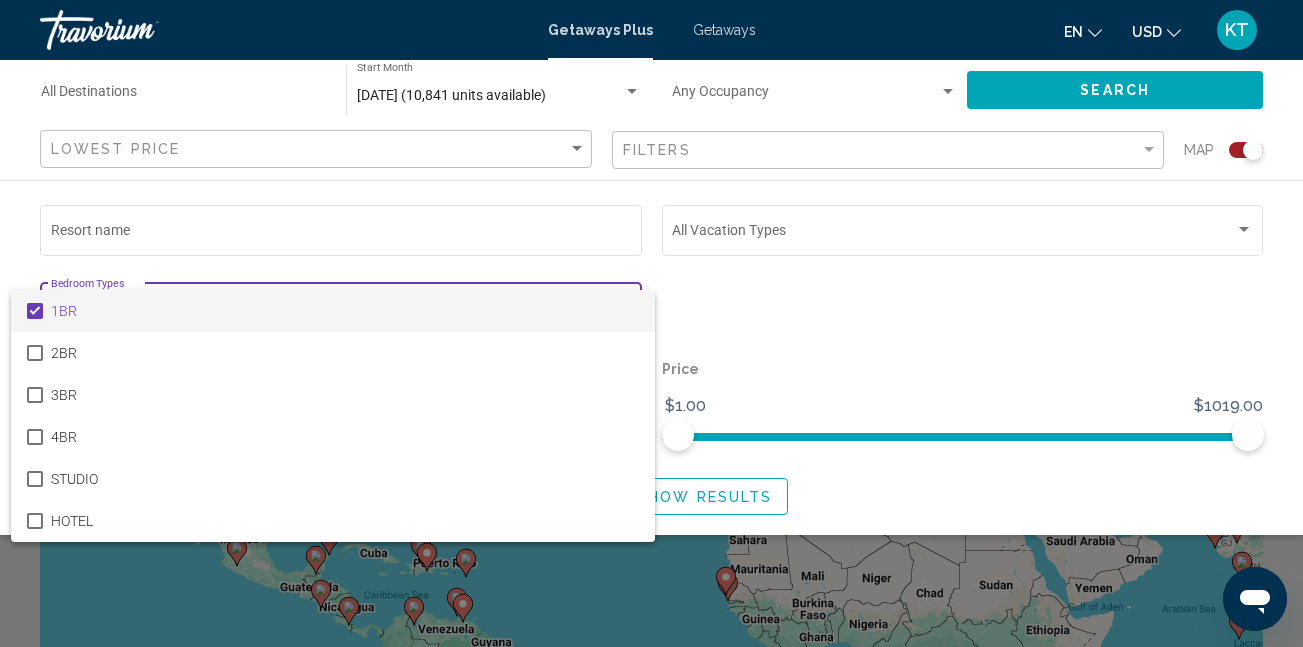 click at bounding box center (651, 323) 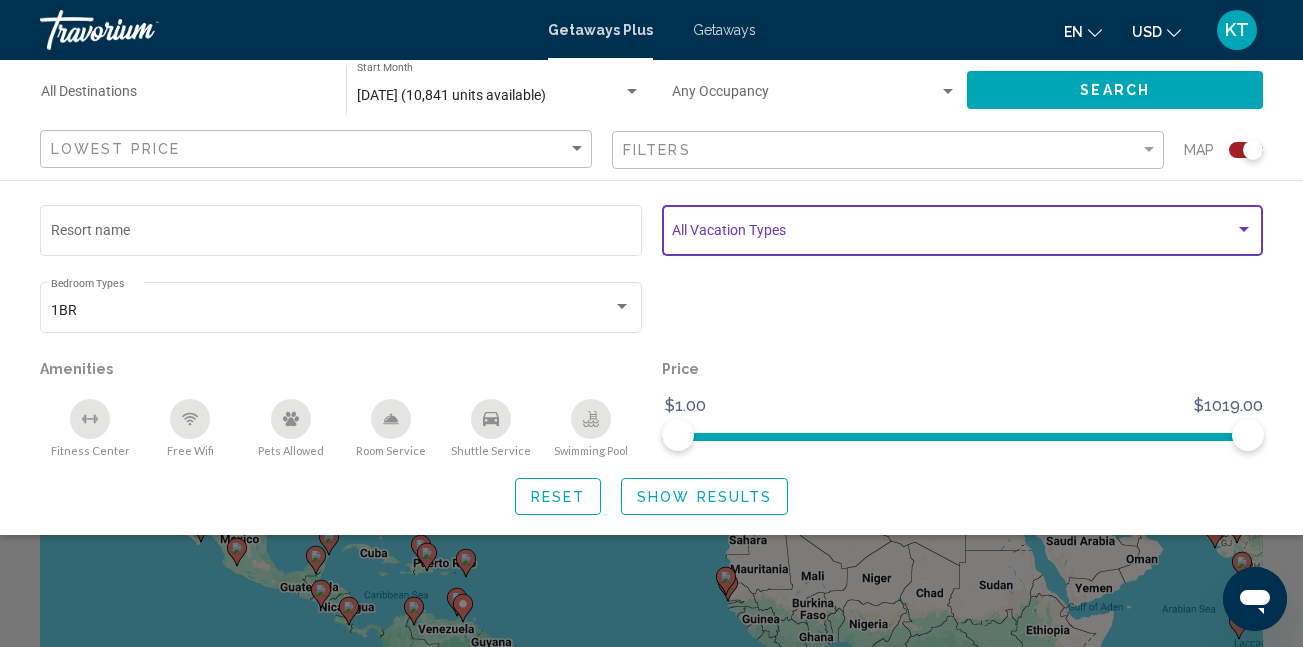 click at bounding box center (1244, 229) 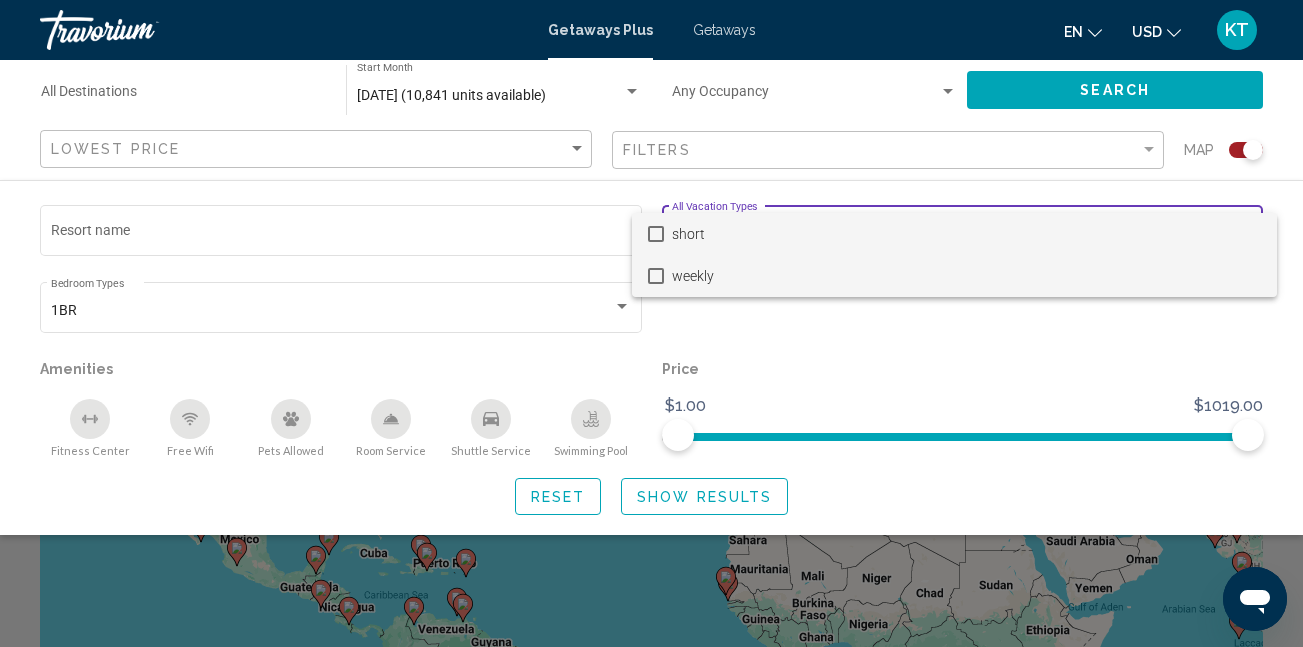 click at bounding box center (656, 276) 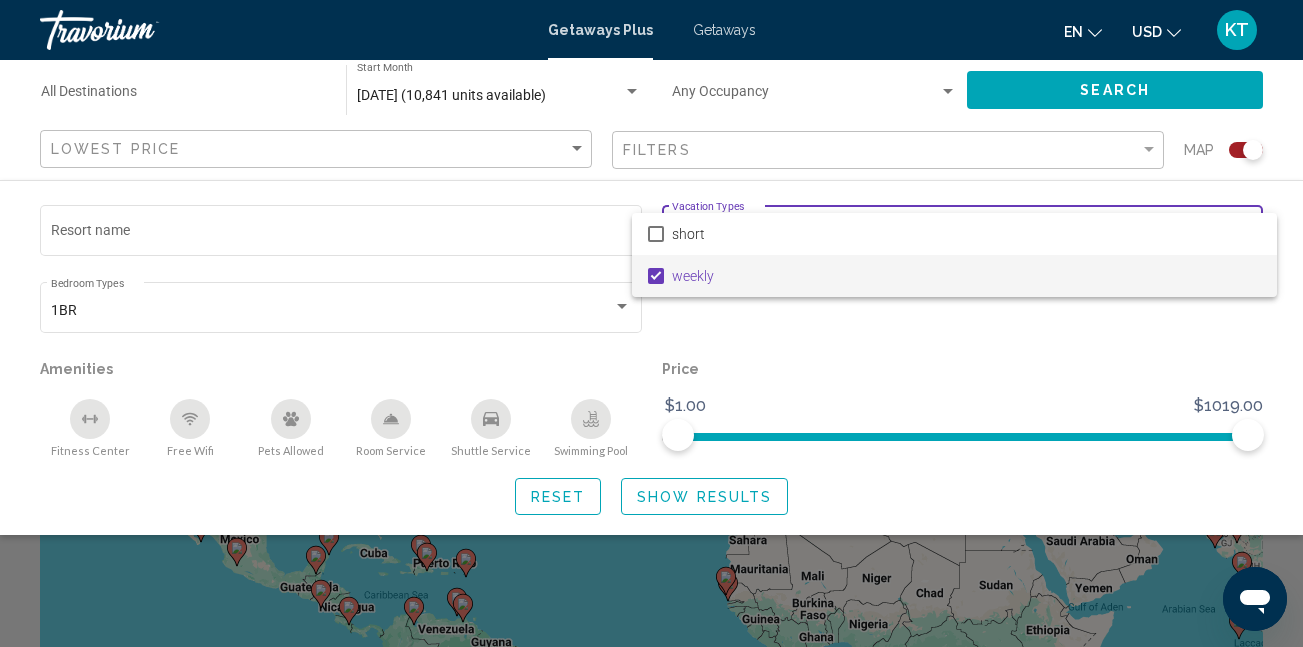 click at bounding box center (651, 323) 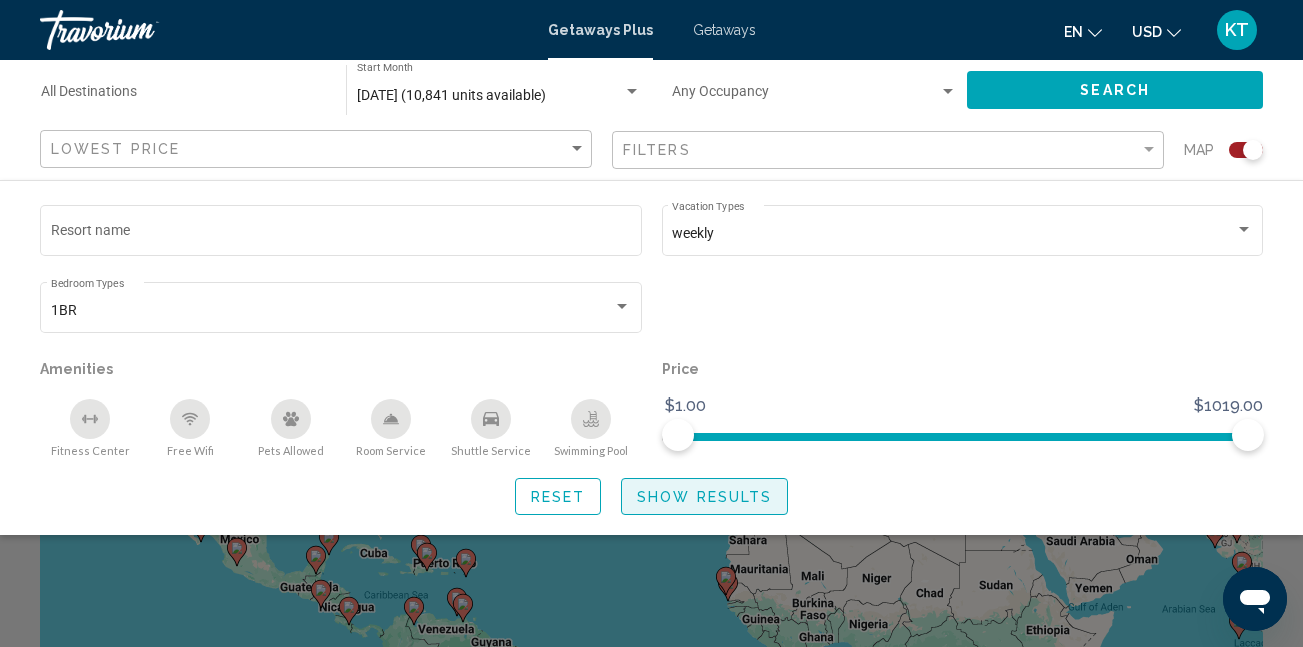 click on "Show Results" 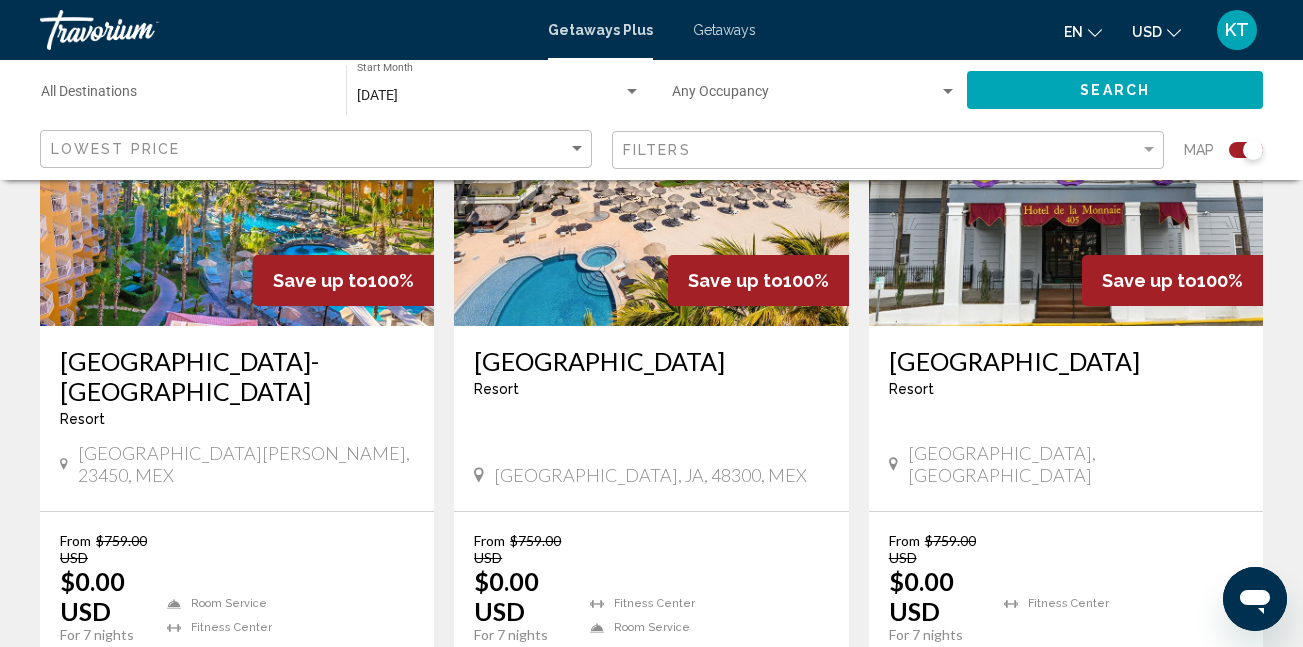 scroll, scrollTop: 2405, scrollLeft: 0, axis: vertical 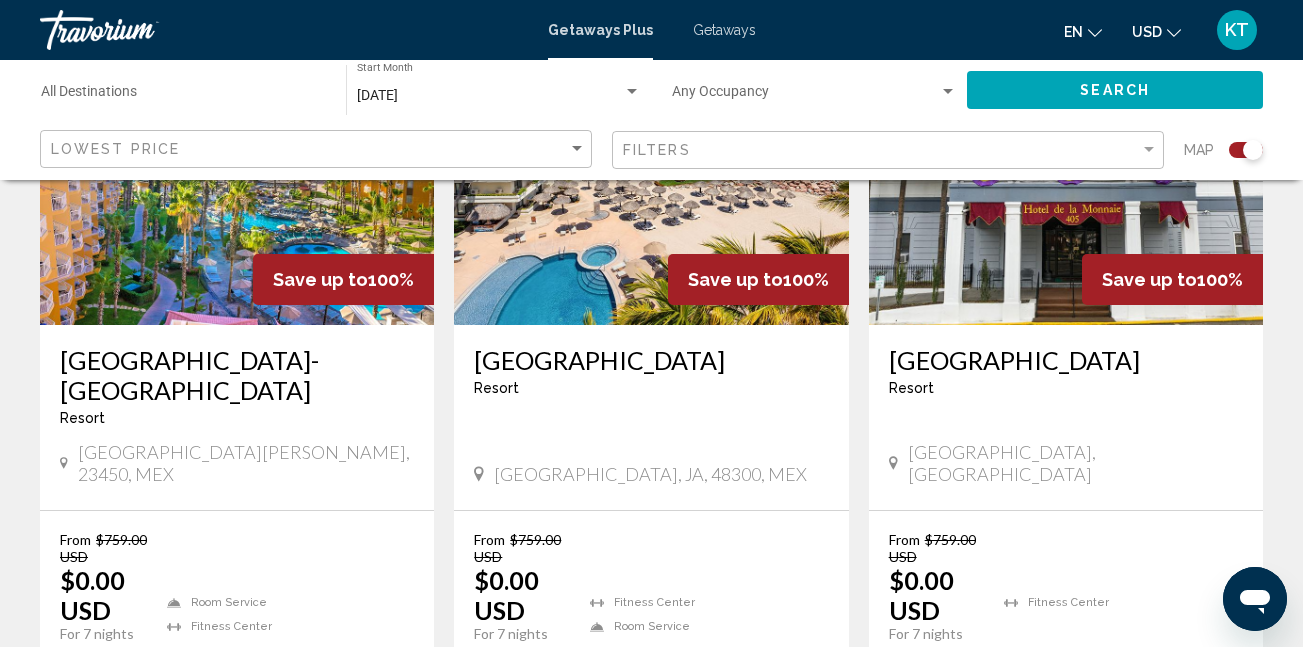 click on "[GEOGRAPHIC_DATA]  -  This is an adults only resort" at bounding box center [651, 378] 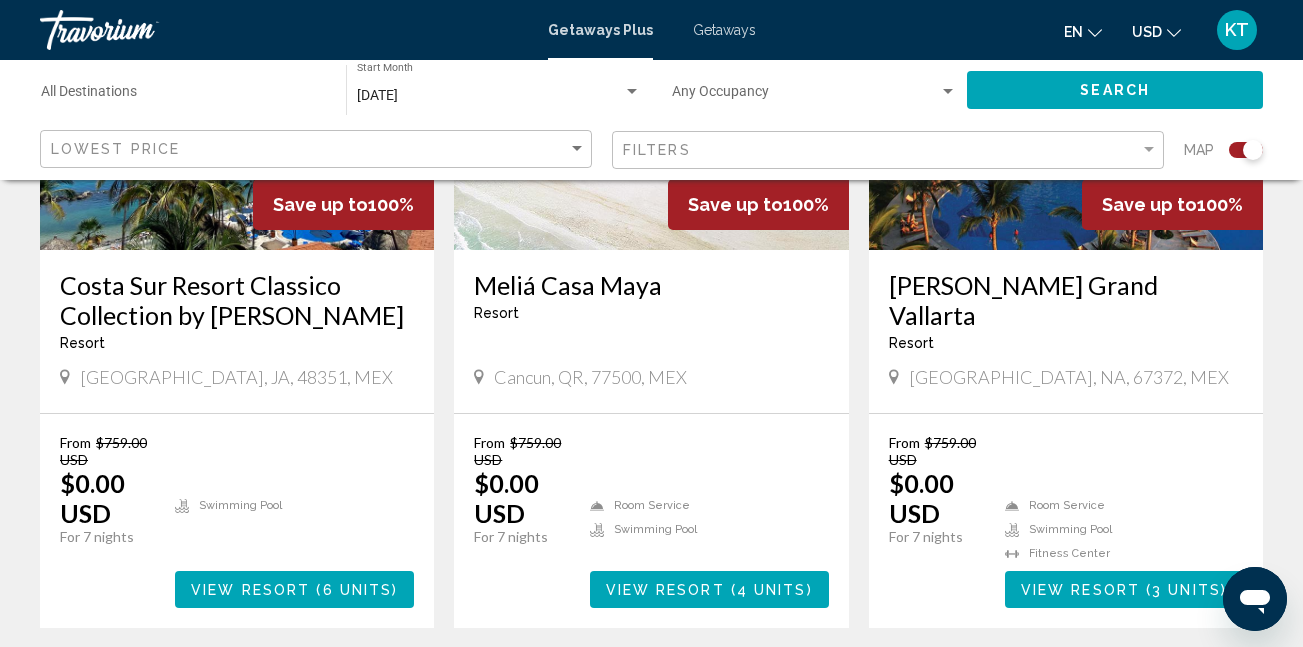 scroll, scrollTop: 3239, scrollLeft: 0, axis: vertical 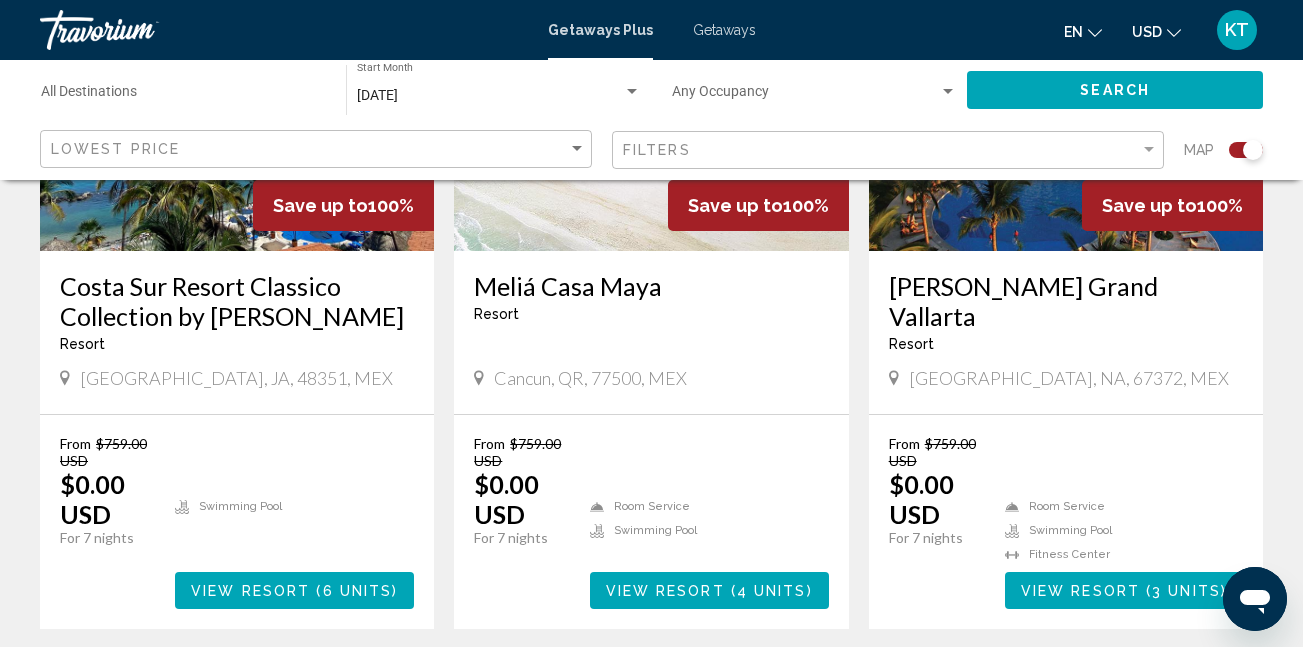 click on "[DATE]" at bounding box center (377, 95) 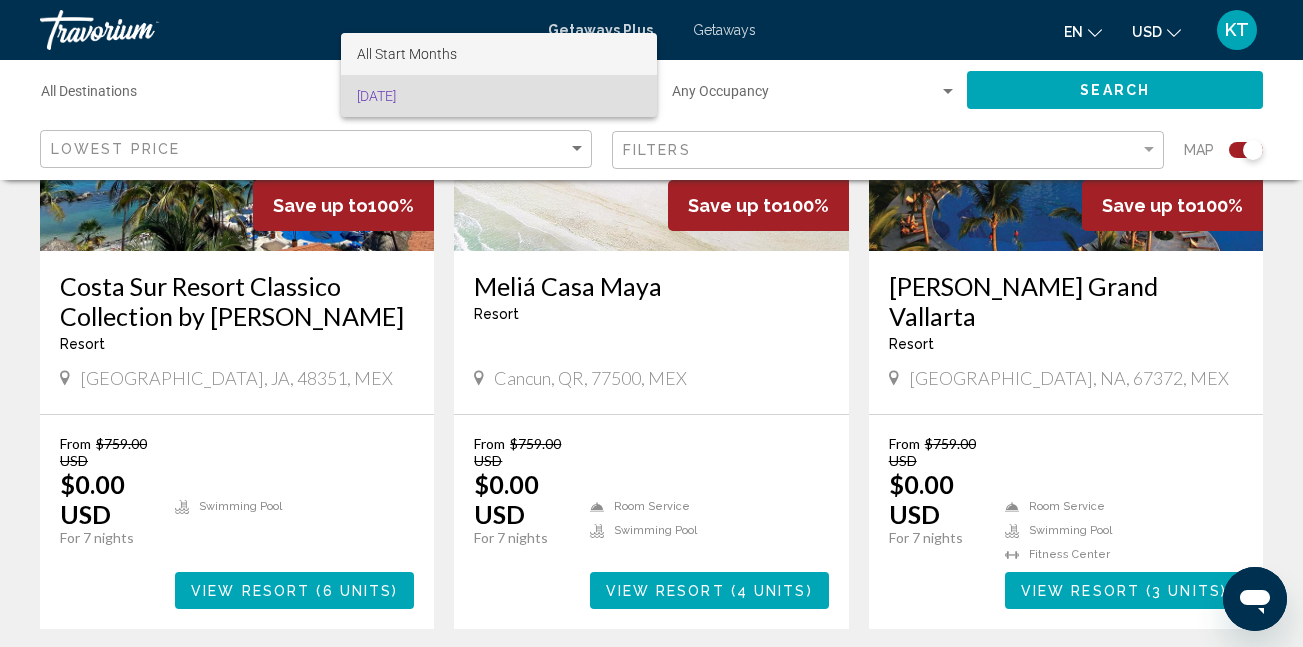 click on "All Start Months" at bounding box center [407, 54] 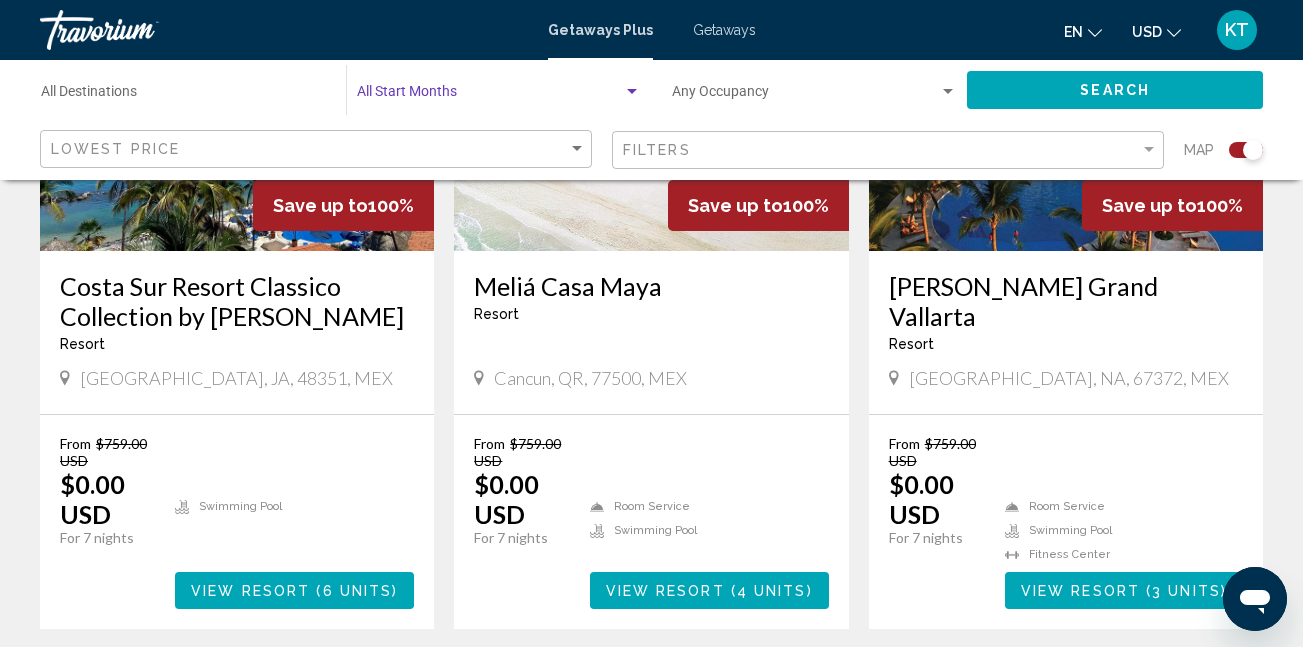click on "Search" 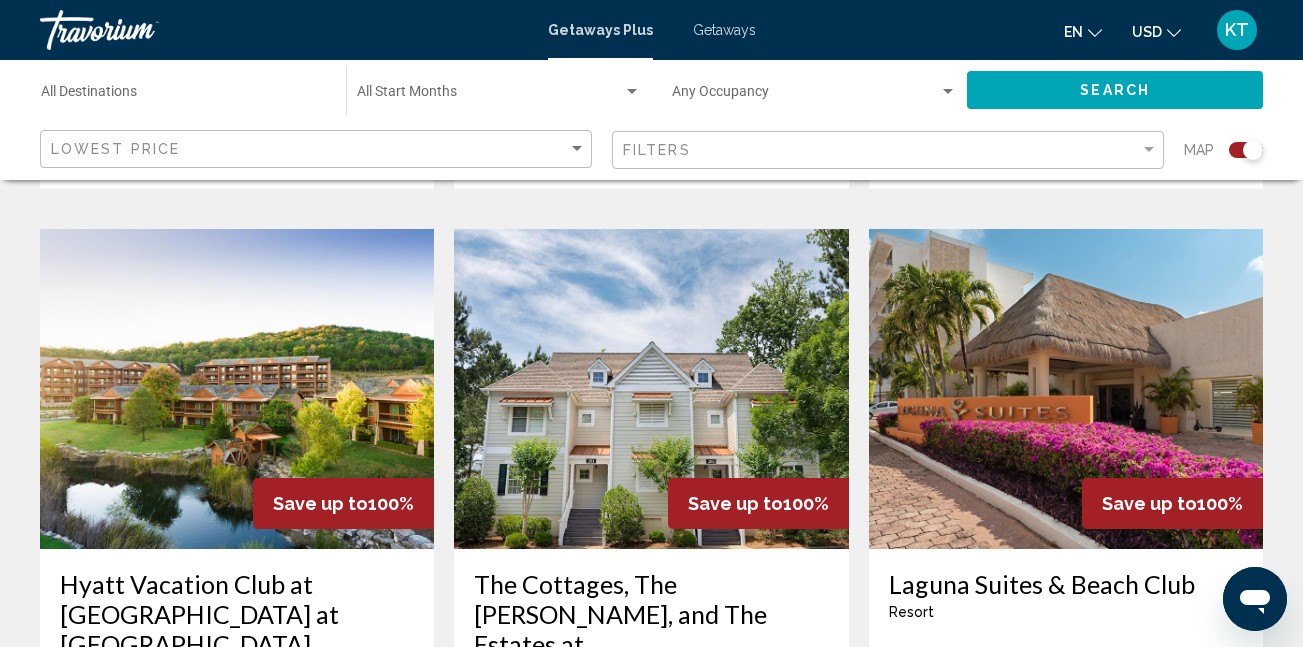 scroll, scrollTop: 1444, scrollLeft: 0, axis: vertical 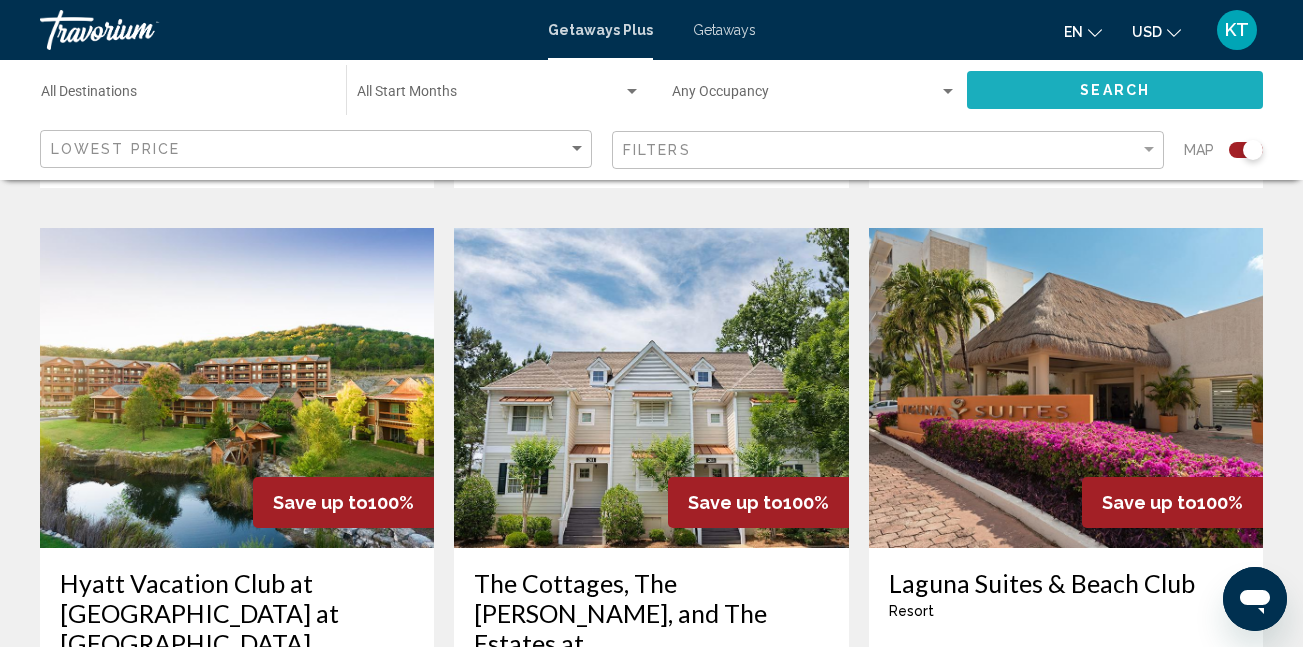 click on "Search" 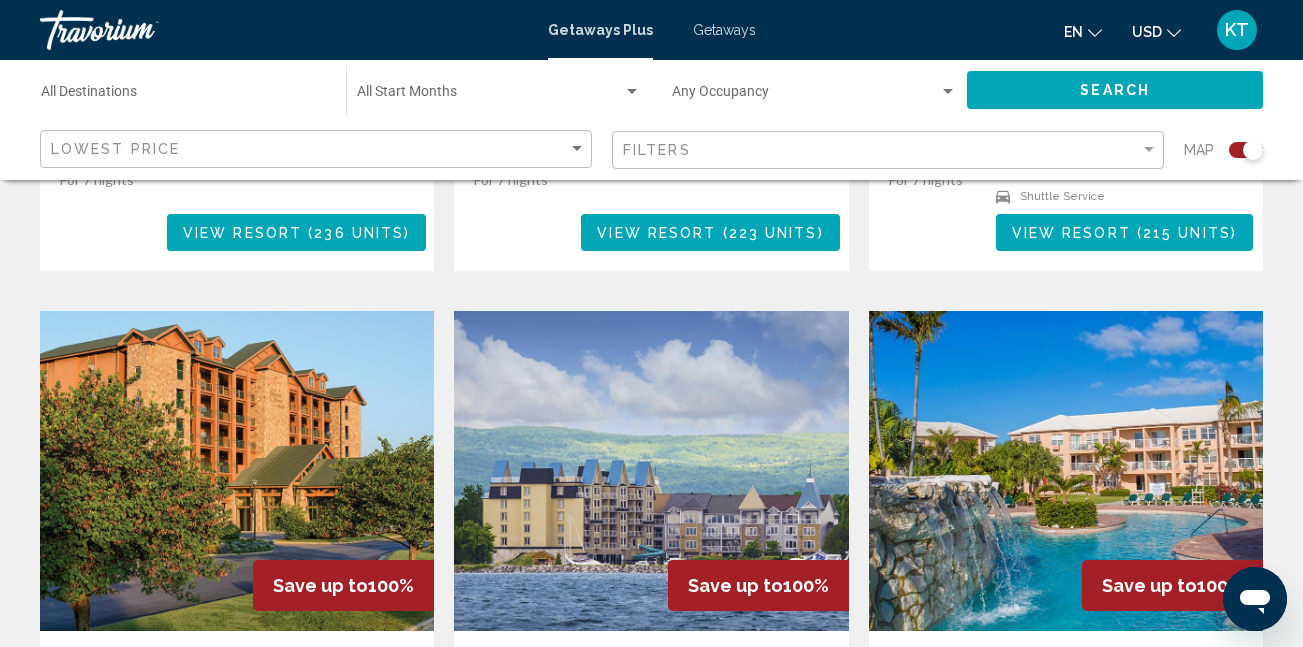scroll, scrollTop: 2205, scrollLeft: 0, axis: vertical 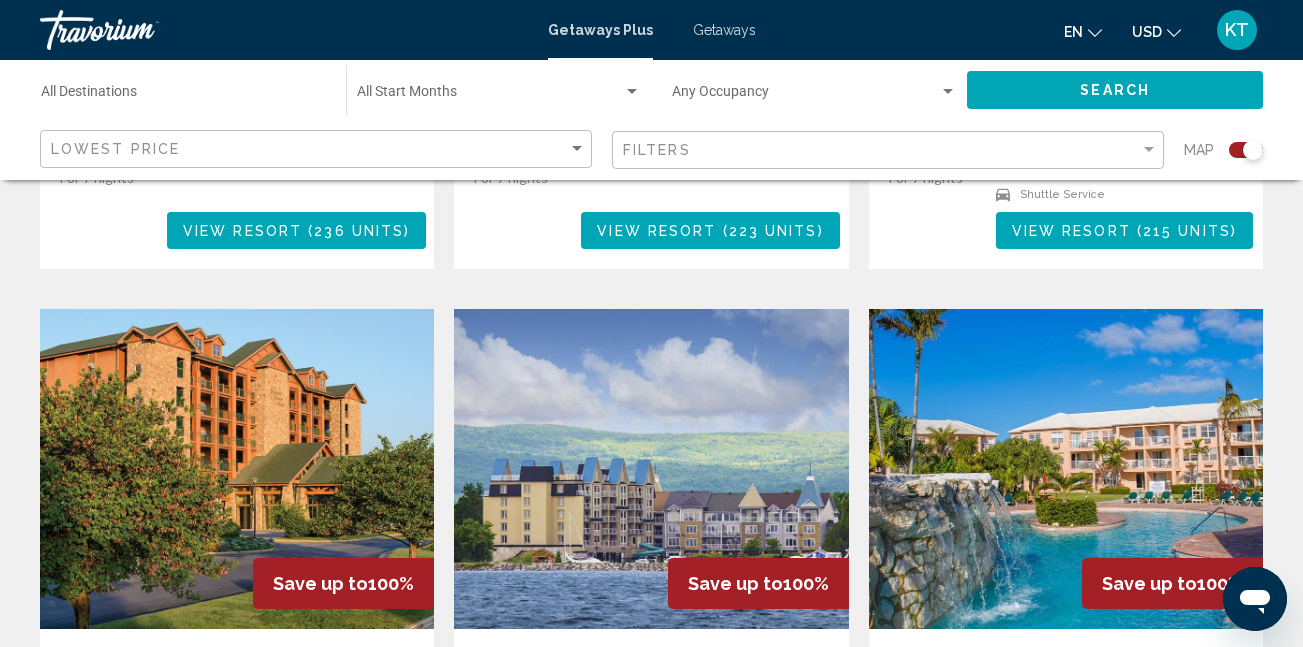 click at bounding box center (1066, 469) 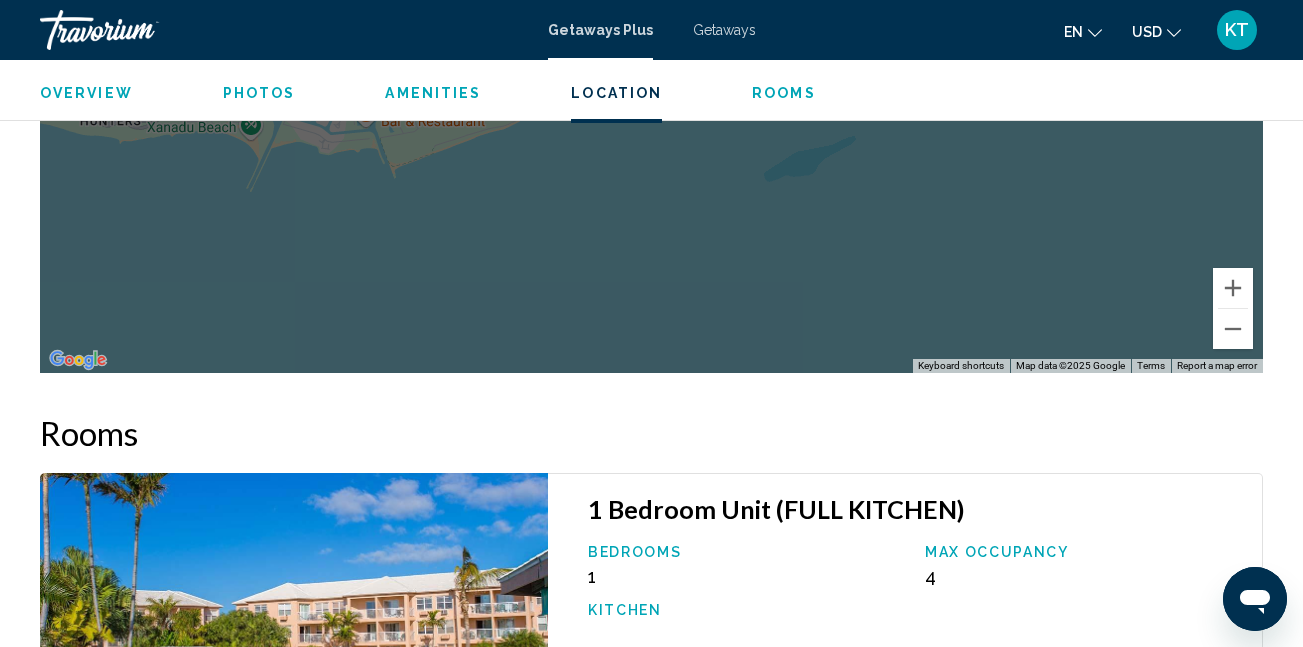 scroll, scrollTop: 2642, scrollLeft: 0, axis: vertical 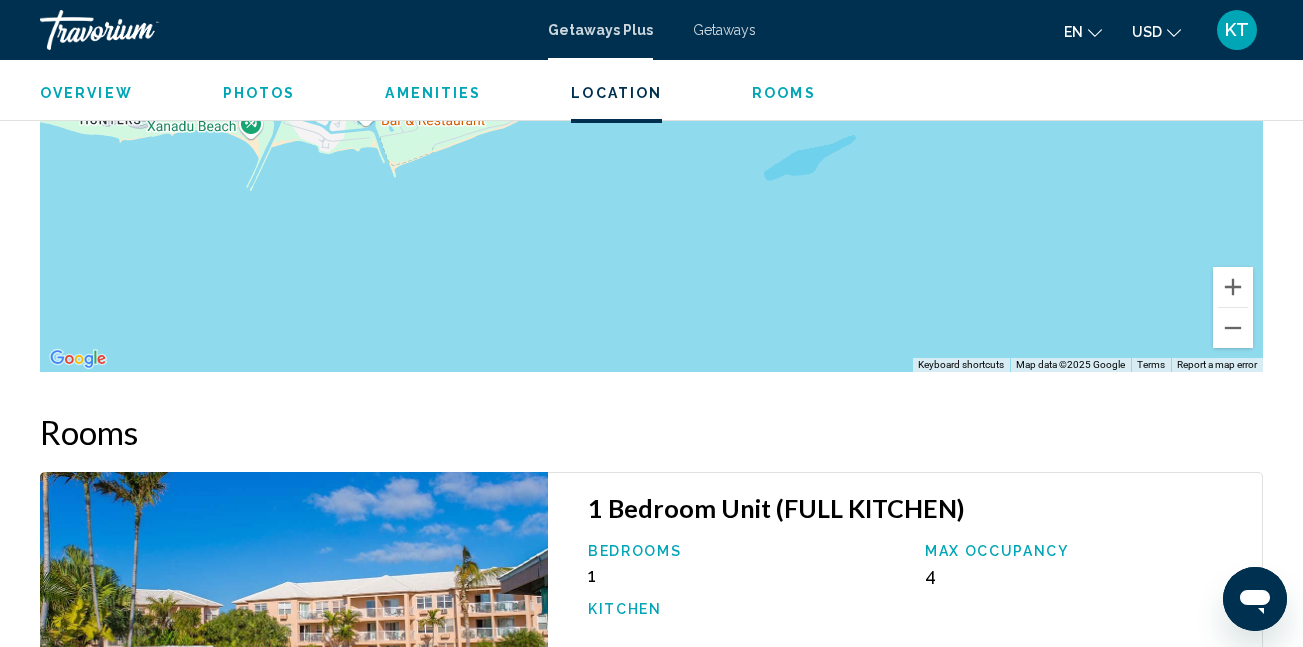 click on "To activate drag with keyboard, press Alt + Enter. Once in keyboard drag state, use the arrow keys to move the marker. To complete the drag, press the Enter key. To cancel, press Escape." at bounding box center [651, 72] 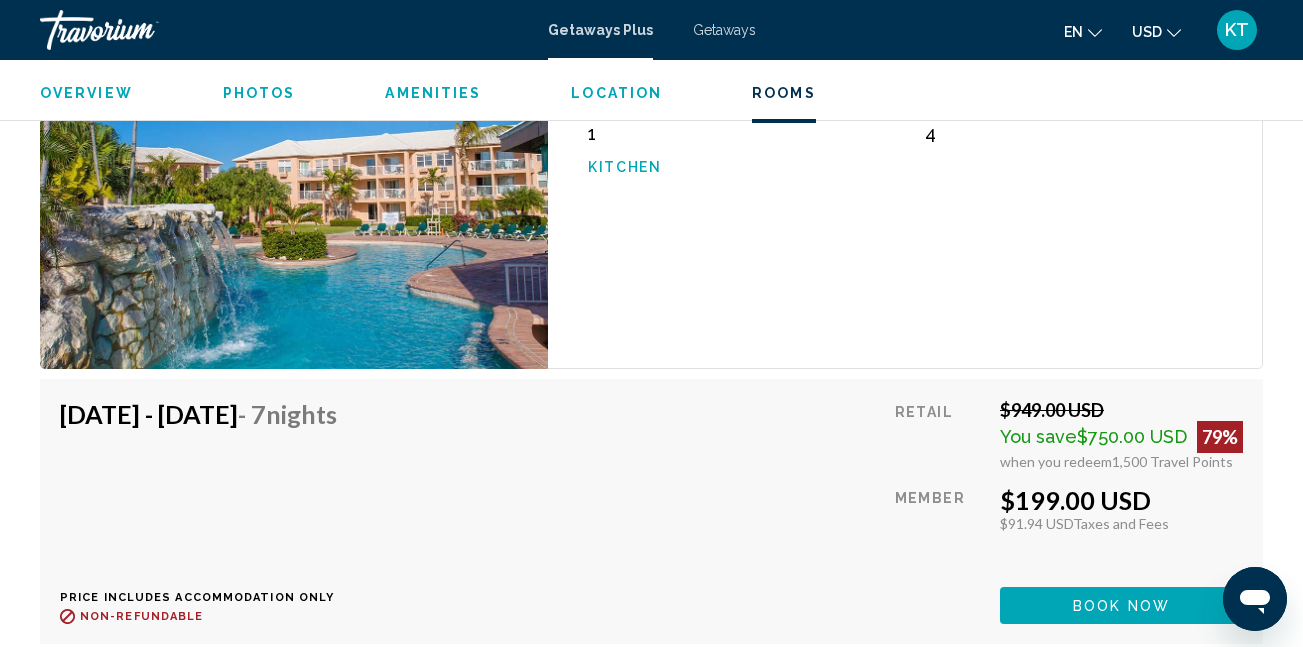 scroll, scrollTop: 3092, scrollLeft: 0, axis: vertical 